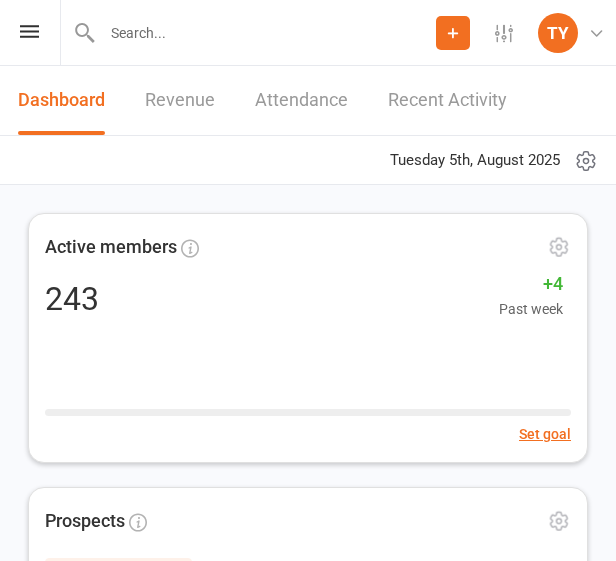 scroll, scrollTop: 0, scrollLeft: 0, axis: both 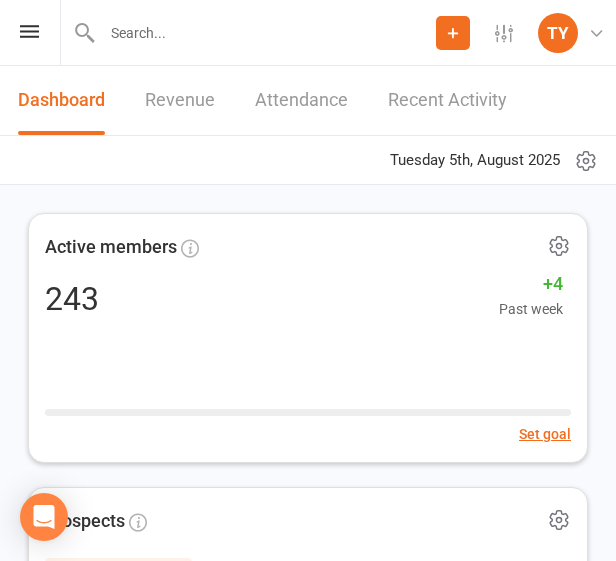 click on "Prospect
Member
Non-attending contact
Class / event
Appointment
Task
Membership plan
Bulk message
Add
Settings Membership Plans Event Templates Appointment Types Mobile App  Website Image Library Customize Contacts Bulk Imports Access Control Users Account Profile Clubworx API TY [FIRST] [LAST] Uniting Seniors Gym Chatswood My profile My subscription Help Terms & conditions  Privacy policy  Sign out" at bounding box center [308, 33] 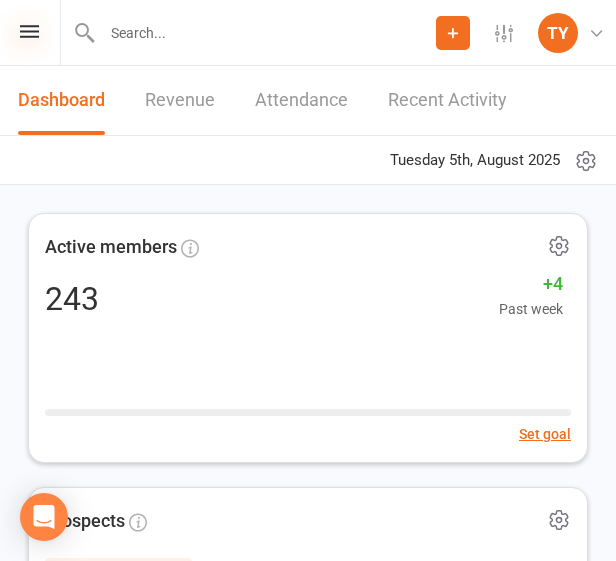 click at bounding box center (29, 31) 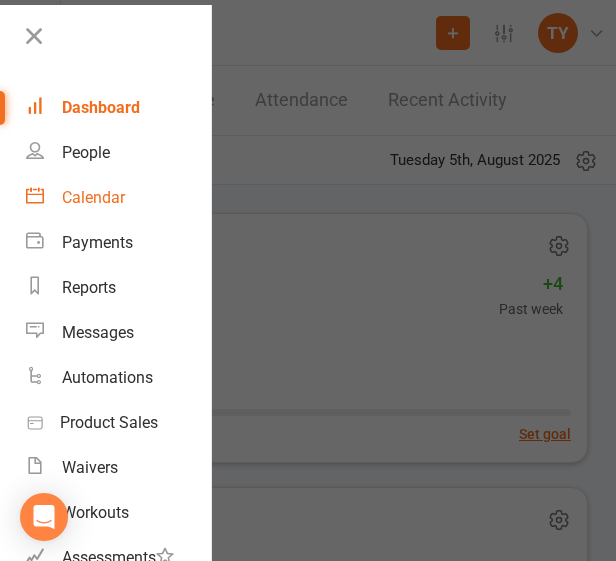 click on "Calendar" at bounding box center [93, 197] 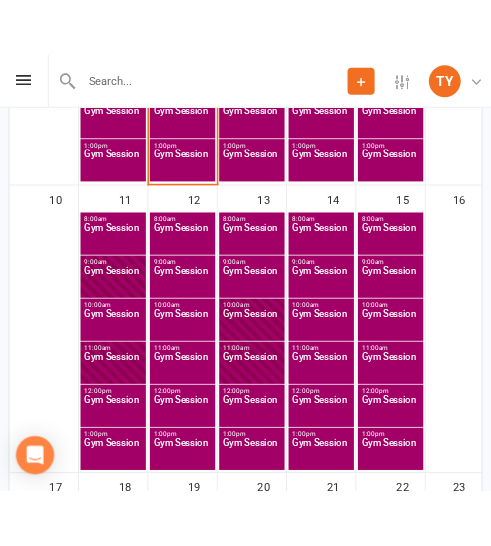 scroll, scrollTop: 1006, scrollLeft: 0, axis: vertical 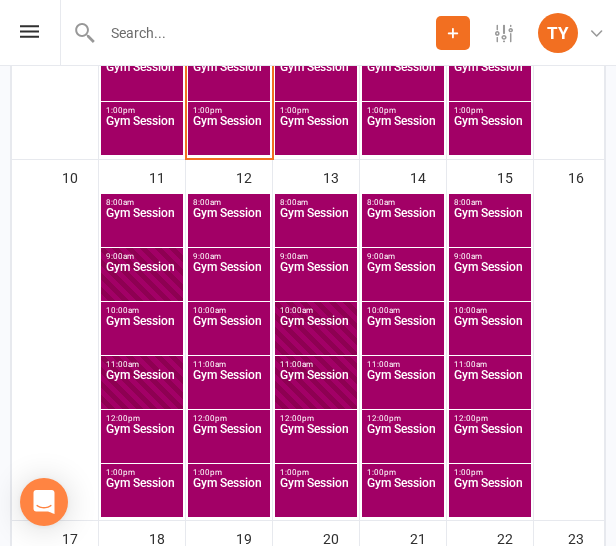 click on "Gym Session" at bounding box center (229, 333) 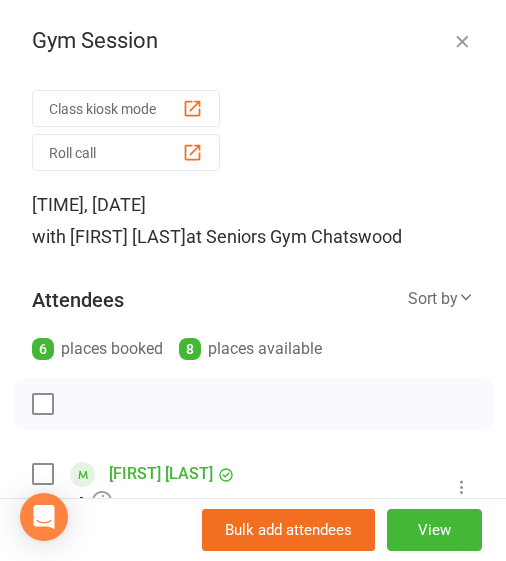 click at bounding box center (462, 41) 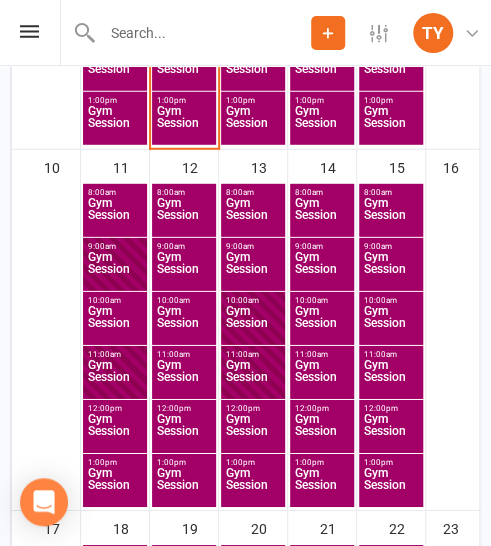 click 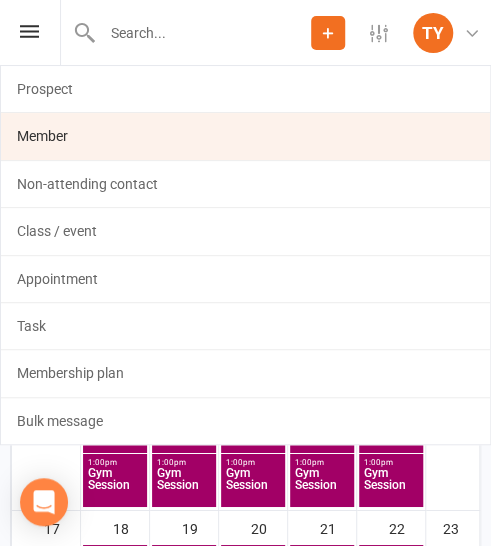 click on "Member" 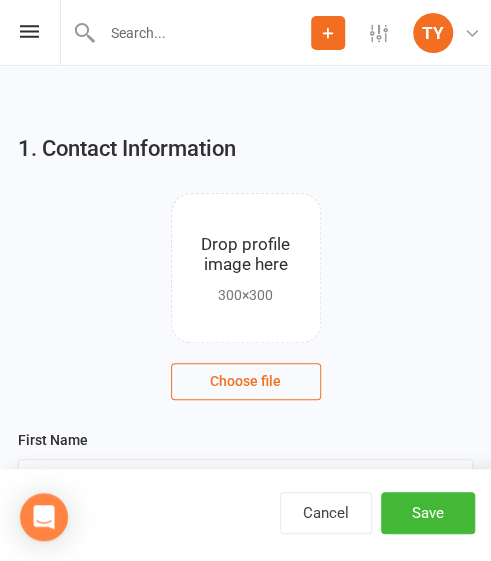 scroll, scrollTop: 334, scrollLeft: 0, axis: vertical 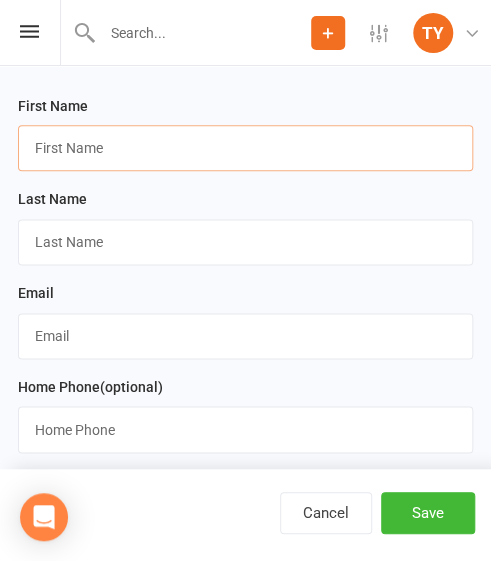 click at bounding box center [245, 148] 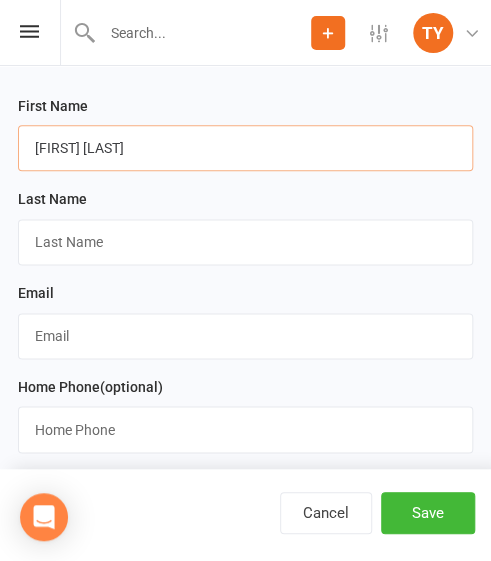 type on "[FIRST] [LAST]" 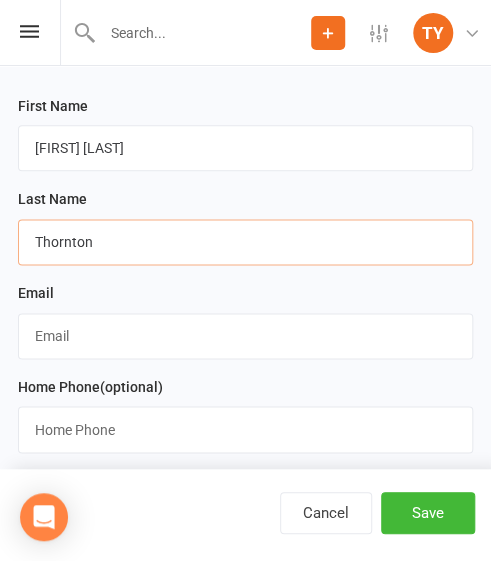 type on "Thornton" 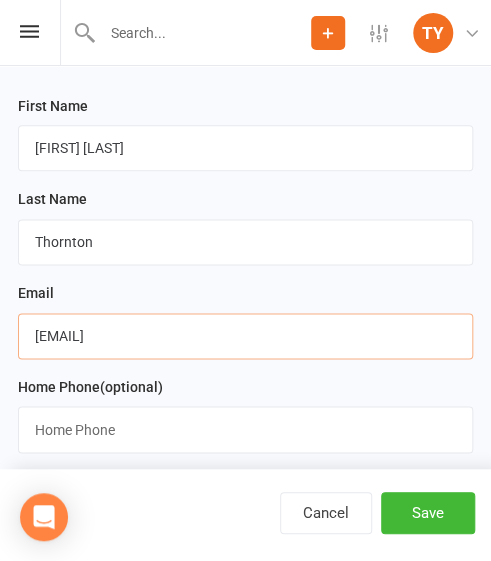 type on "[EMAIL]" 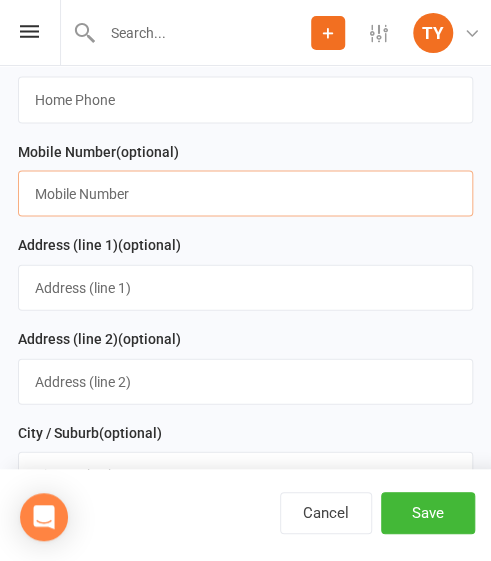 scroll, scrollTop: 666, scrollLeft: 0, axis: vertical 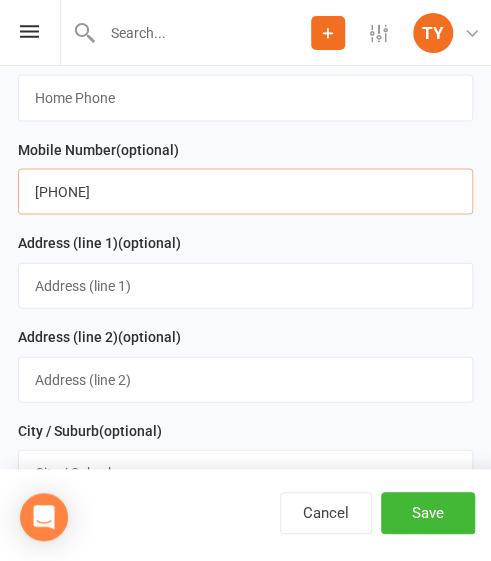 type on "[PHONE]" 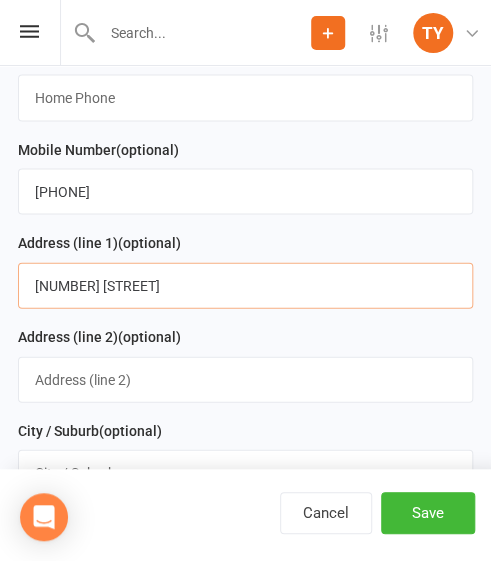 type on "[NUMBER] [STREET]" 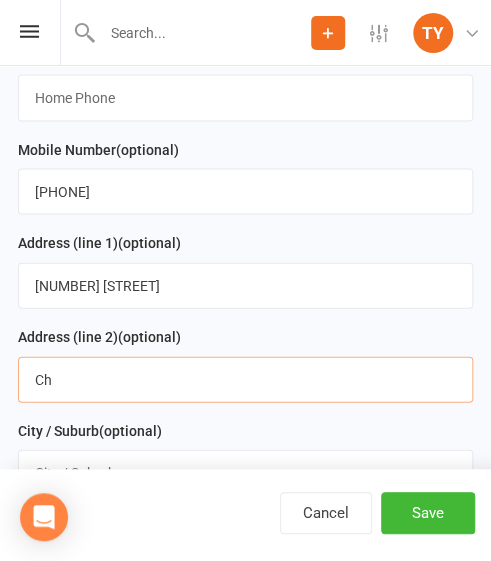 type on "C" 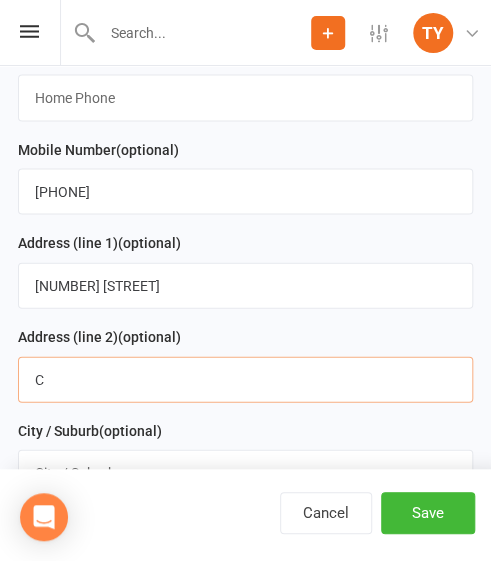 type 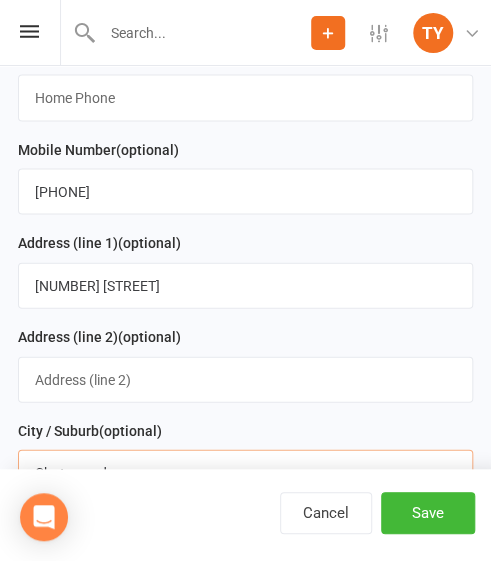 type on "Chatswood" 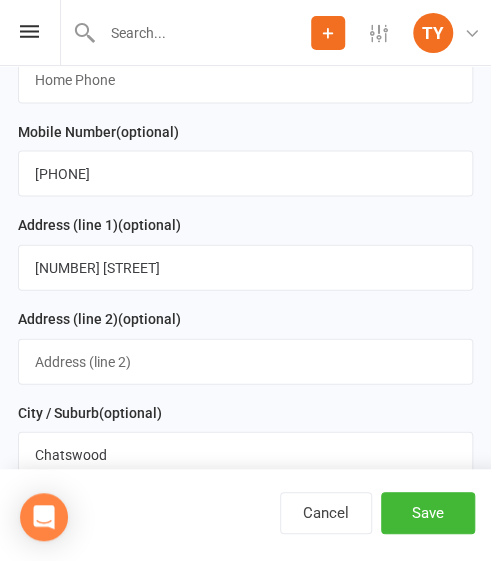 type on "NSW" 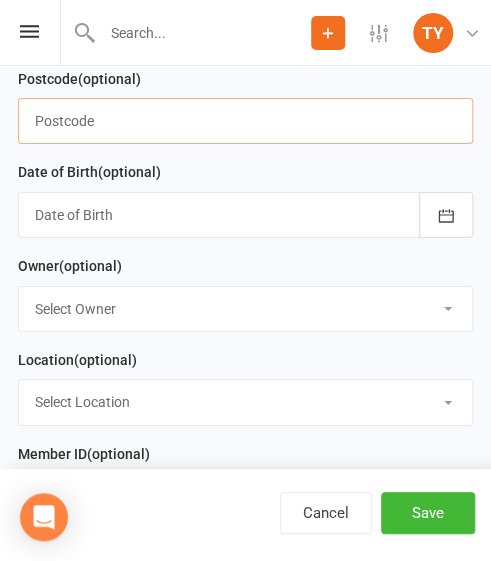 scroll, scrollTop: 1148, scrollLeft: 0, axis: vertical 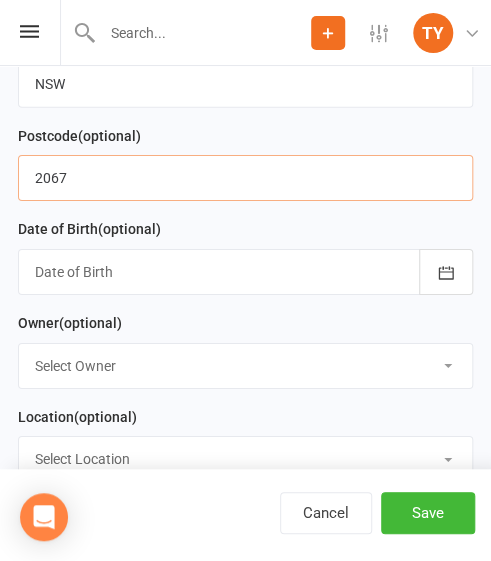 type on "2067" 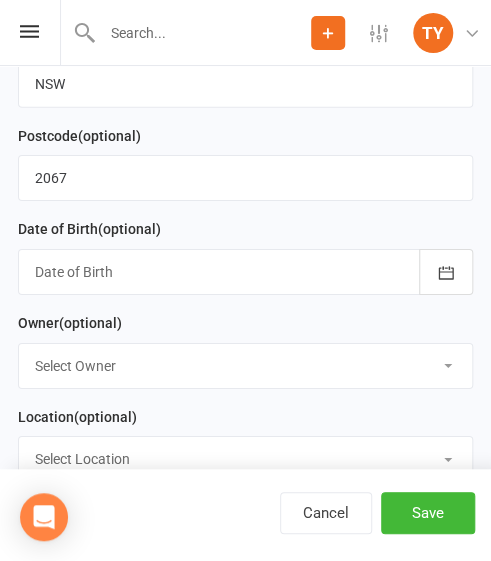 click at bounding box center (245, 272) 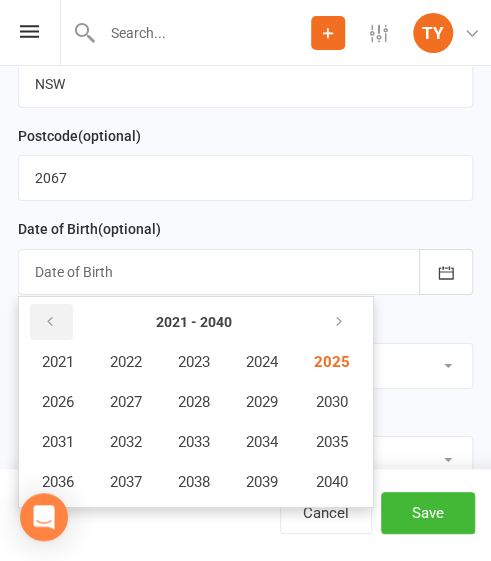click at bounding box center [51, 322] 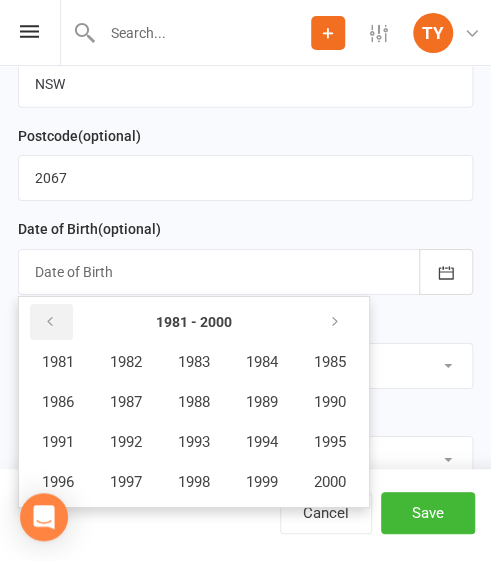 click at bounding box center [51, 322] 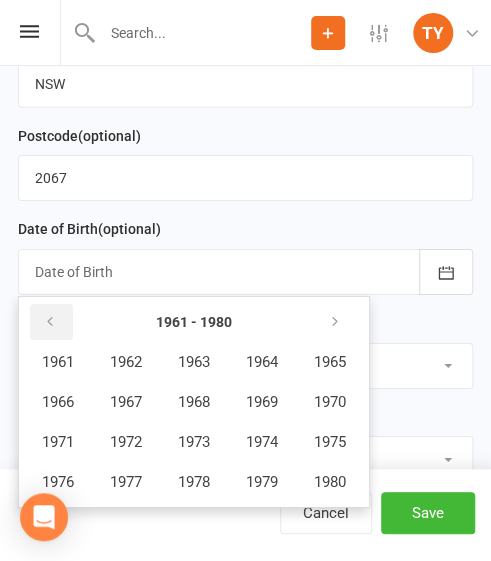 click at bounding box center [51, 322] 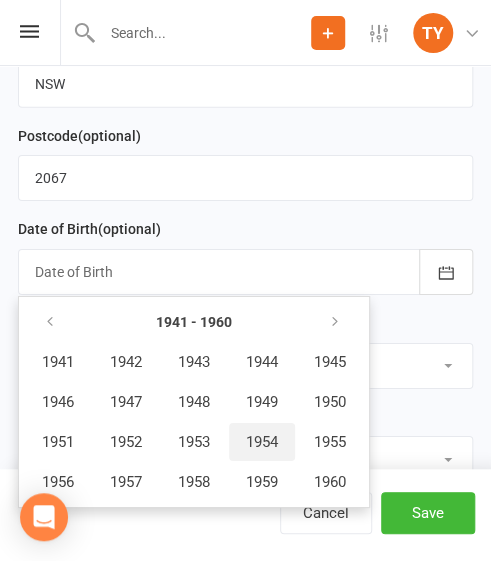 click on "1954" at bounding box center [262, 442] 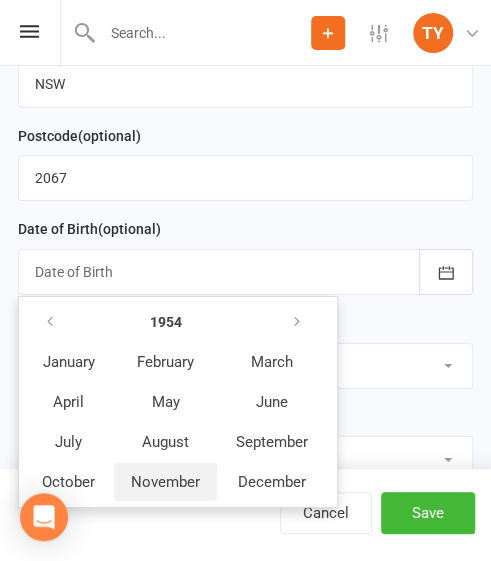 click on "November" at bounding box center [165, 482] 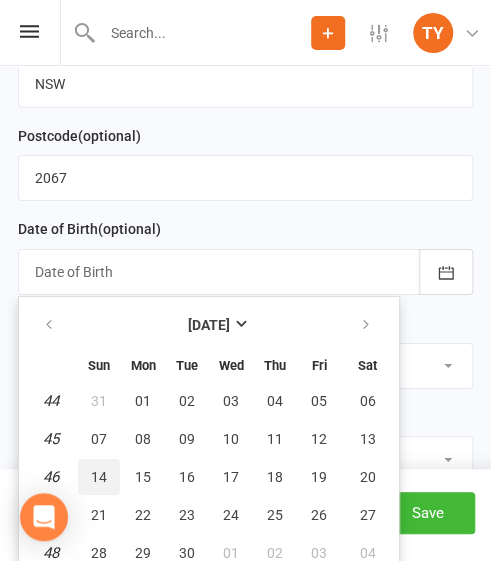 click on "14" at bounding box center (99, 477) 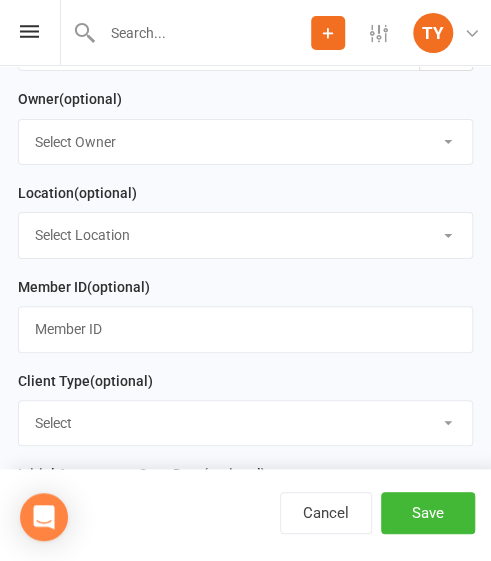 scroll, scrollTop: 1383, scrollLeft: 0, axis: vertical 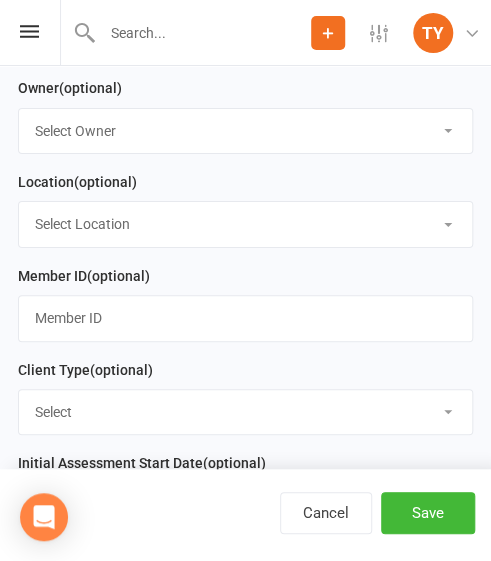 click on "Select Location Seniors Gym Chatswood" at bounding box center (245, 224) 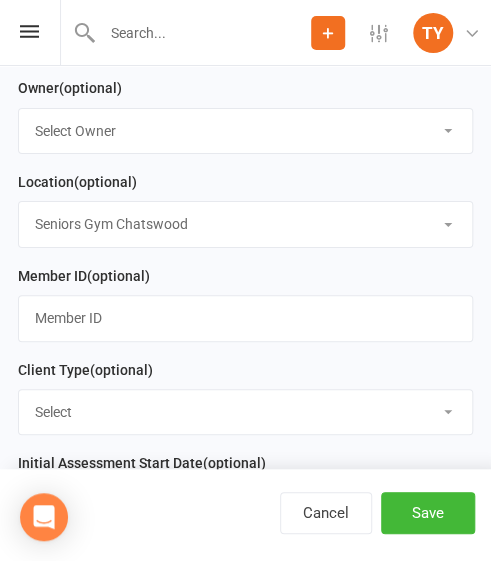 click on "Select Location Seniors Gym Chatswood" at bounding box center [245, 224] 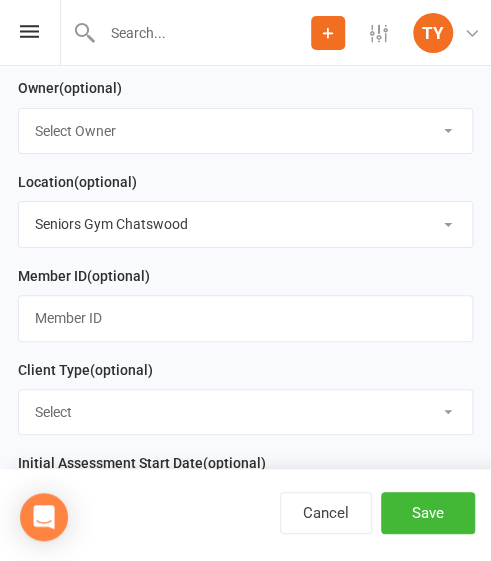 click on "Select DVA External HCP Foundation & Pensioner (FUP) Funded (CHSP) Self Funded (Full) Uniting HCP" at bounding box center [245, 412] 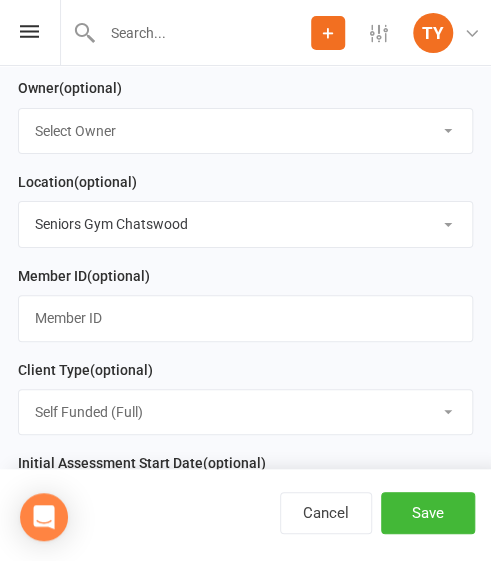 click on "Select DVA External HCP Foundation & Pensioner (FUP) Funded (CHSP) Self Funded (Full) Uniting HCP" at bounding box center [245, 412] 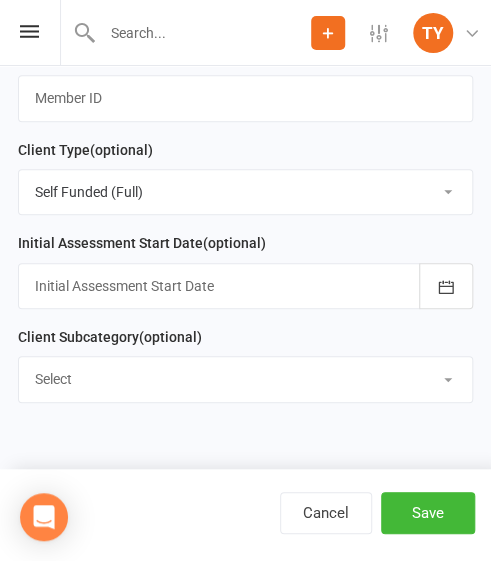 click at bounding box center [245, 286] 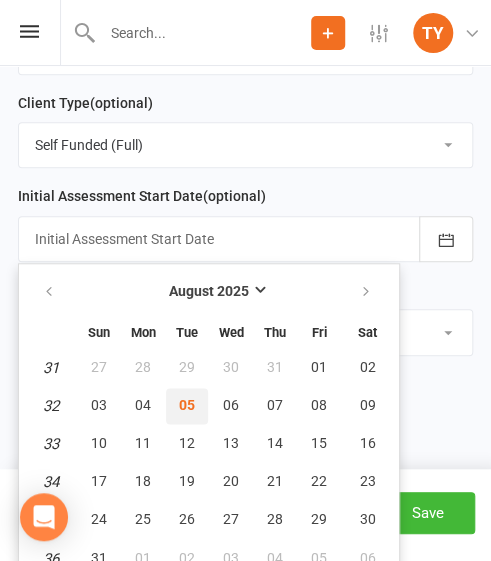 click on "05" at bounding box center (187, 405) 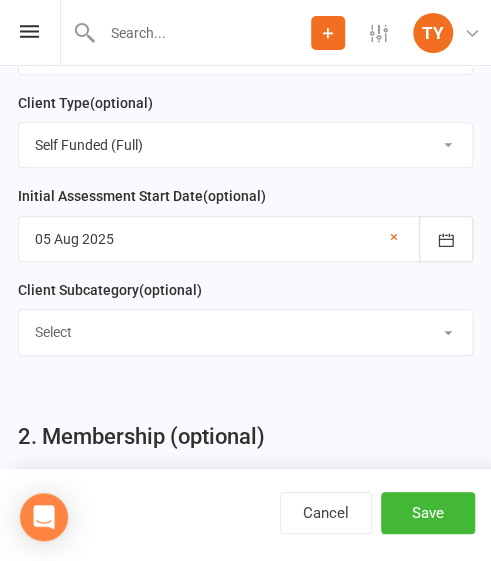 scroll, scrollTop: 1956, scrollLeft: 0, axis: vertical 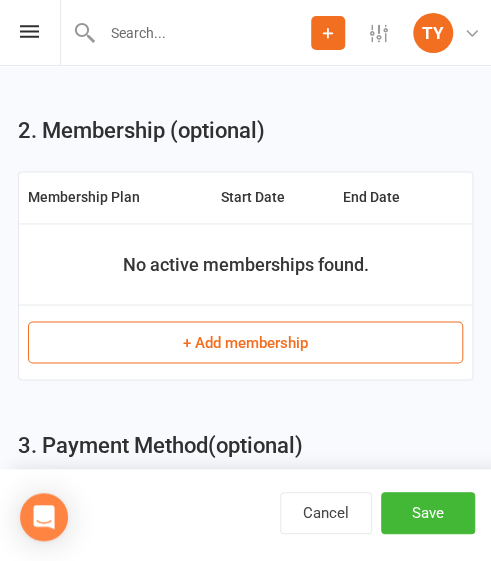 click on "+ Add membership" at bounding box center (245, 342) 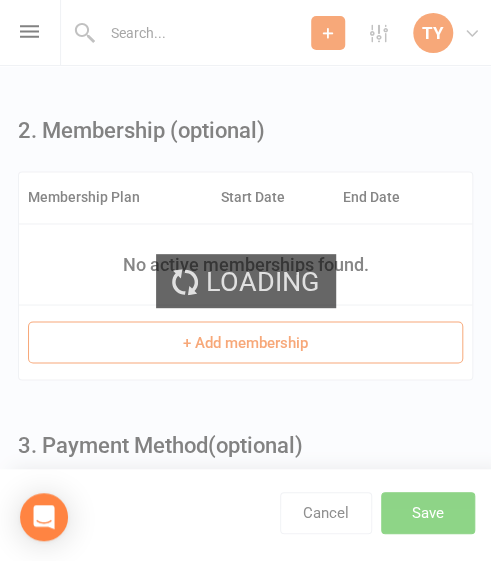 scroll, scrollTop: 0, scrollLeft: 0, axis: both 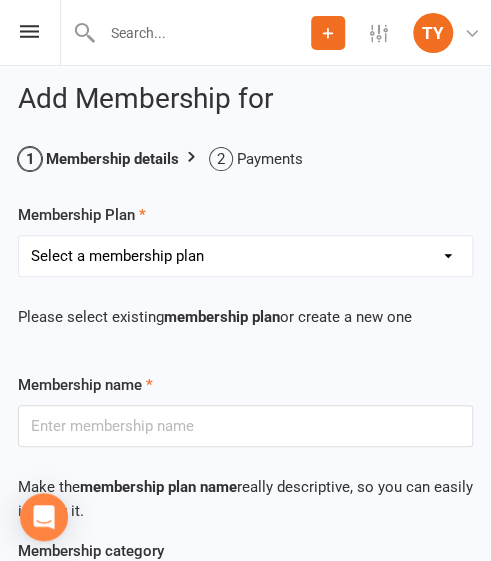 click on "Select a membership plan Create new Membership Plan Initial Assessment + Set Up - Funded (CHSP) Initial Assessment + Set Up - Foundation & Pensioner (FUP) Initial Assessment + Set Up - Self Funded (Full) Initial Assessment + Set Up (DVA) Initial Assessment + Set Up (HCP) Gym Monthly - Funded (CHSP) Gym Monthly - Foundation & Pensioner (FUP) Gym Monthly - Self Funded (Full) Gym Monthly - DVA Gym Monthly - HCP 10-visit pass (self guided) - Funded (CHSP) 10-visit pass (self guided) - Foundation & Pensioner (FUP) 10-visit pass (self guided) - Self Funded (Full) 10-visit pass (self guided) - DVA 10-visit pass (self guided) - HCP 10-visit pass (supported) - Funded (CHSP) 10-visit pass (supported) - Foundation & Pensioner (FUP) 10-visit pass (supported) - Self Funded (Full) 12-visit pass (supported) - DVA 10-visit pass (supported) - HCP 1:1 session - Funded (CHSP) 1:1 session - Foundation & Pensioner (FUP) 1:1 session - Self Funded (Full) 1:1 session - DVA 1:1 session - HCP Virtual Class Monthly - Funded (CHSP)" at bounding box center [245, 256] 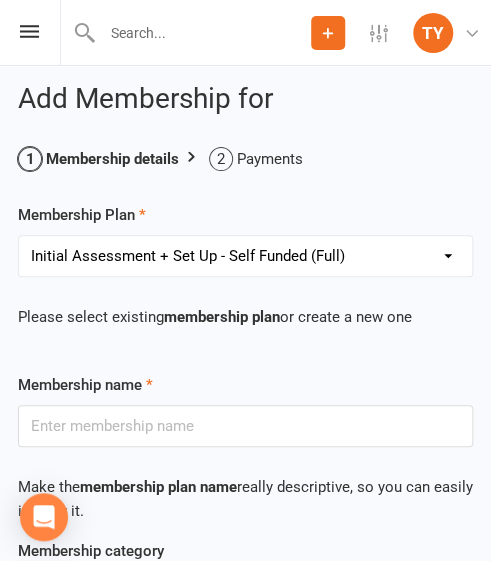 click on "Select a membership plan Create new Membership Plan Initial Assessment + Set Up - Funded (CHSP) Initial Assessment + Set Up - Foundation & Pensioner (FUP) Initial Assessment + Set Up - Self Funded (Full) Initial Assessment + Set Up (DVA) Initial Assessment + Set Up (HCP) Gym Monthly - Funded (CHSP) Gym Monthly - Foundation & Pensioner (FUP) Gym Monthly - Self Funded (Full) Gym Monthly - DVA Gym Monthly - HCP 10-visit pass (self guided) - Funded (CHSP) 10-visit pass (self guided) - Foundation & Pensioner (FUP) 10-visit pass (self guided) - Self Funded (Full) 10-visit pass (self guided) - DVA 10-visit pass (self guided) - HCP 10-visit pass (supported) - Funded (CHSP) 10-visit pass (supported) - Foundation & Pensioner (FUP) 10-visit pass (supported) - Self Funded (Full) 12-visit pass (supported) - DVA 10-visit pass (supported) - HCP 1:1 session - Funded (CHSP) 1:1 session - Foundation & Pensioner (FUP) 1:1 session - Self Funded (Full) 1:1 session - DVA 1:1 session - HCP Virtual Class Monthly - Funded (CHSP)" at bounding box center [245, 256] 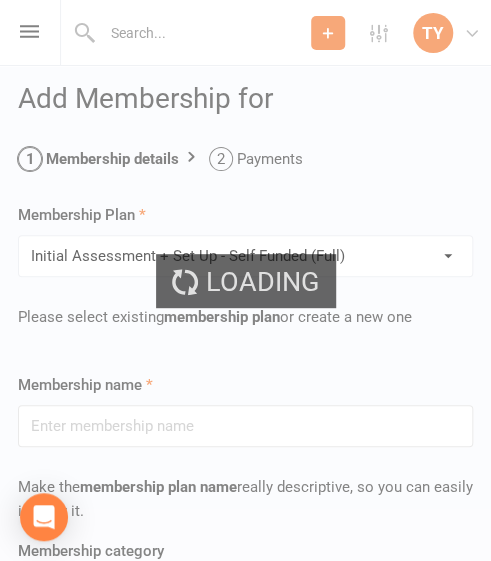 type on "Initial Assessment + Set Up - Self Funded (Full)" 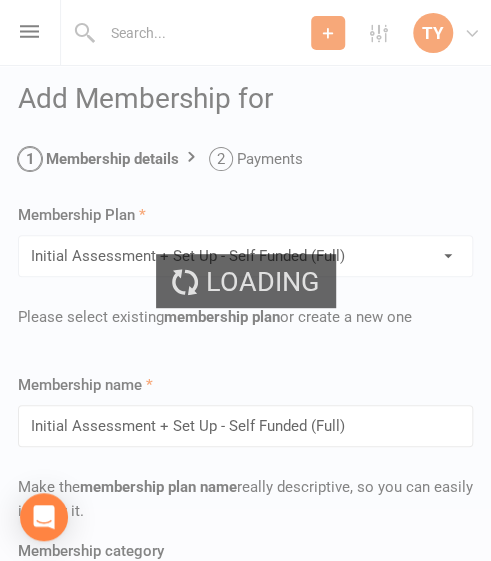 type on "5" 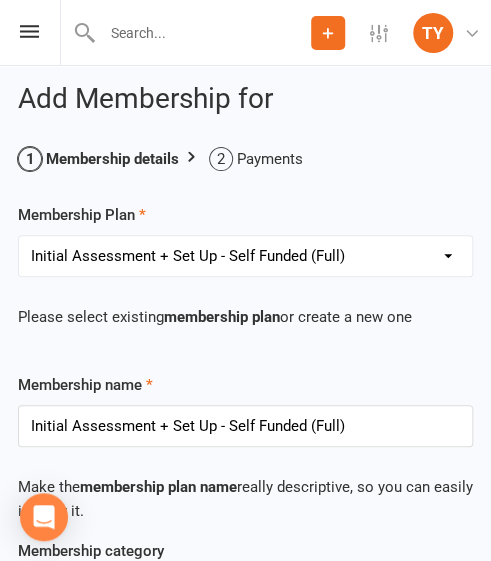 scroll, scrollTop: 1074, scrollLeft: 0, axis: vertical 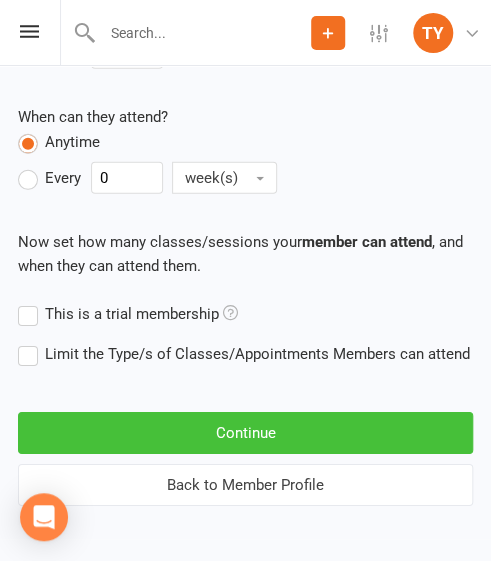 click on "Continue" at bounding box center [245, 433] 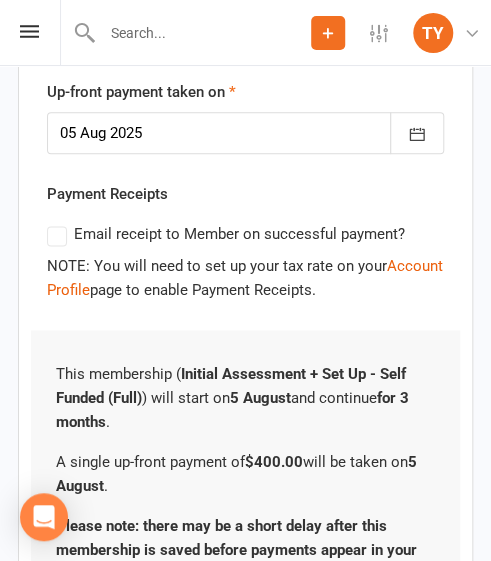 scroll, scrollTop: 574, scrollLeft: 0, axis: vertical 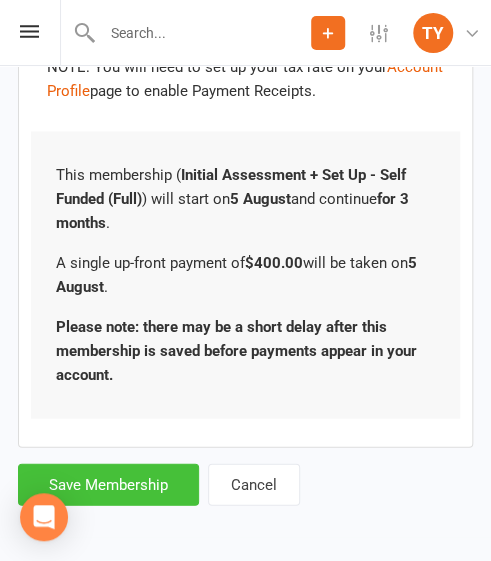 click on "Save Membership" at bounding box center [108, 484] 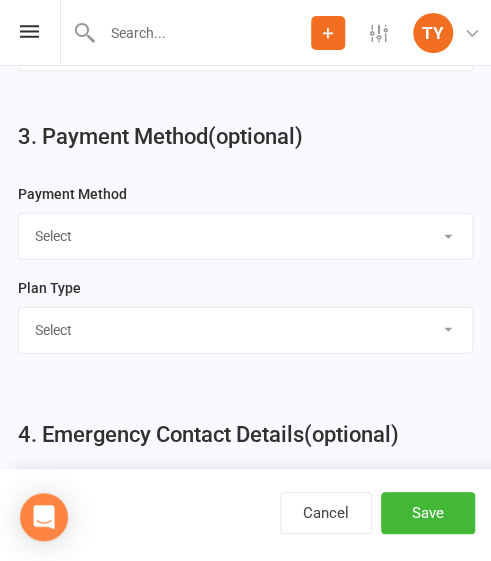 scroll, scrollTop: 2270, scrollLeft: 0, axis: vertical 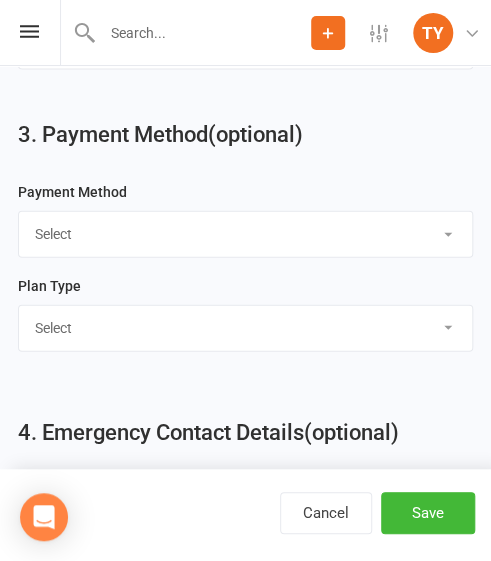 click on "Select Direct Debit Credit Card by Phone BPay Direct Deposit/Bank Transfer Cheque Rostered Internal Recharge PRODA" at bounding box center (245, 234) 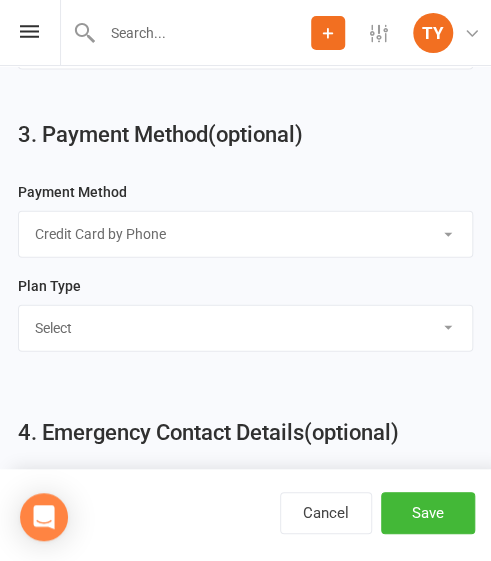 click on "Select Direct Debit Credit Card by Phone BPay Direct Deposit/Bank Transfer Cheque Rostered Internal Recharge PRODA" at bounding box center [245, 234] 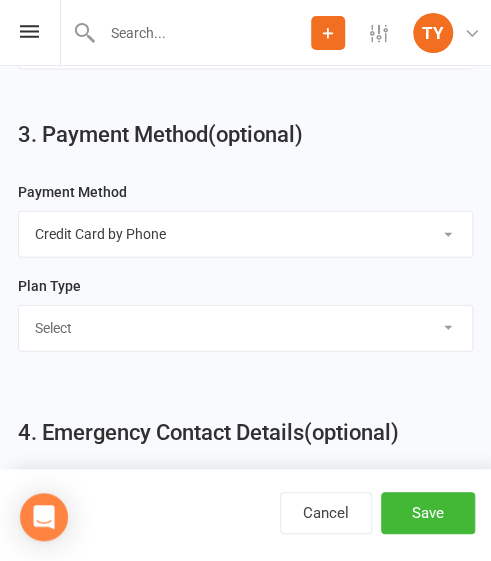 click on "Select Single-service Ongoing" at bounding box center (245, 328) 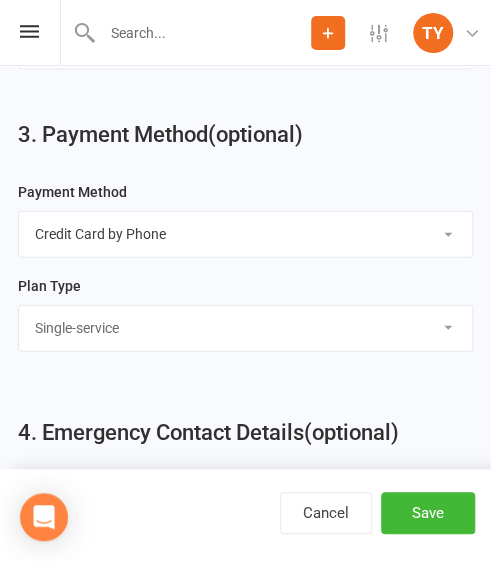 click on "Select Single-service Ongoing" at bounding box center (245, 328) 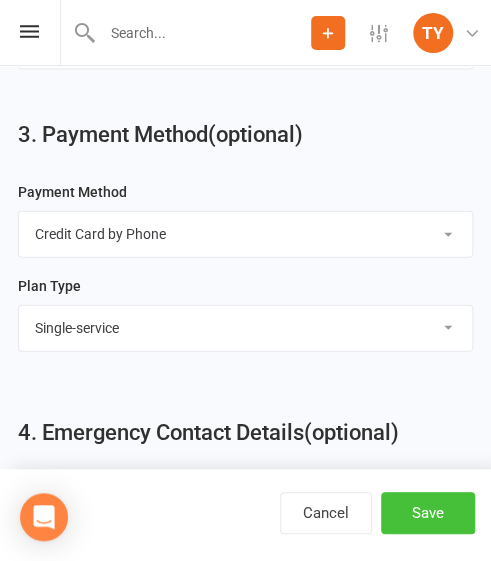 click on "Save" at bounding box center (428, 513) 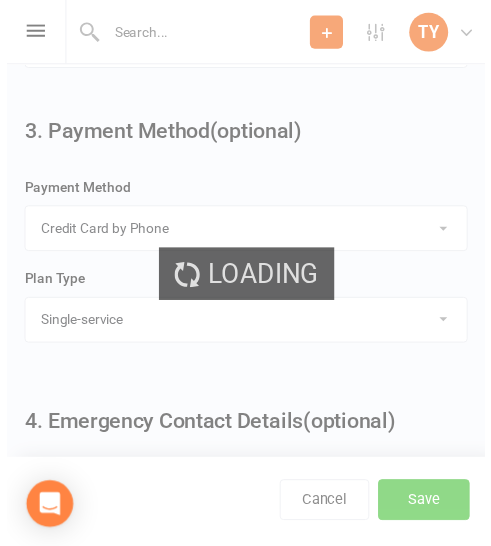 scroll, scrollTop: 0, scrollLeft: 0, axis: both 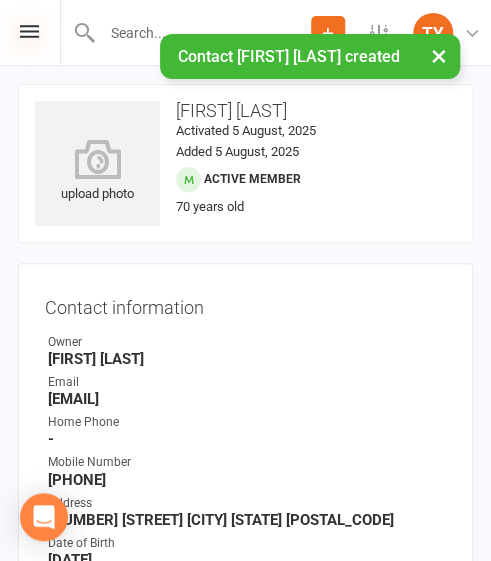 click at bounding box center [29, 31] 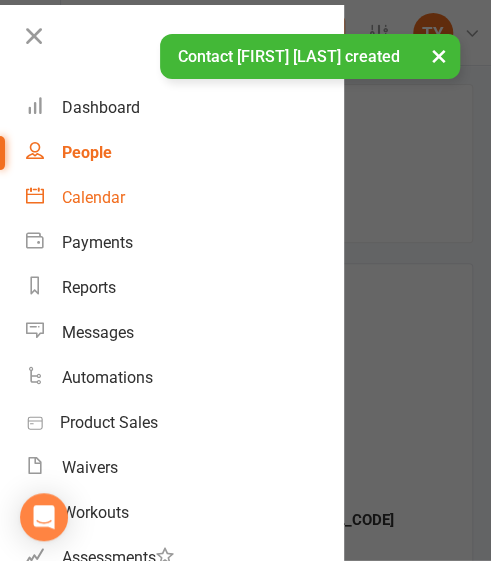click on "Calendar" at bounding box center [93, 197] 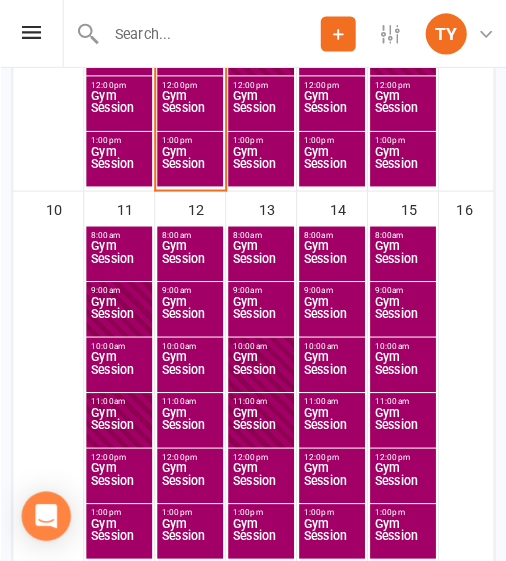 scroll, scrollTop: 975, scrollLeft: 0, axis: vertical 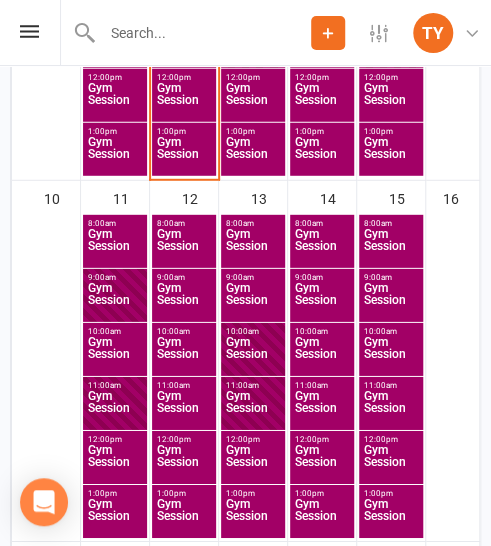 click on "Gym Session" at bounding box center [184, 354] 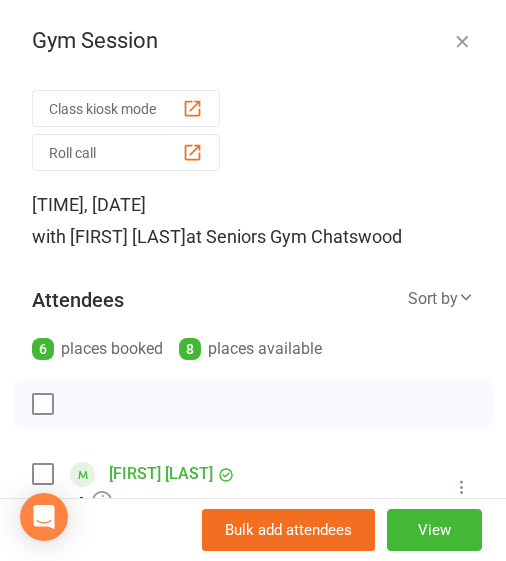 scroll, scrollTop: 678, scrollLeft: 0, axis: vertical 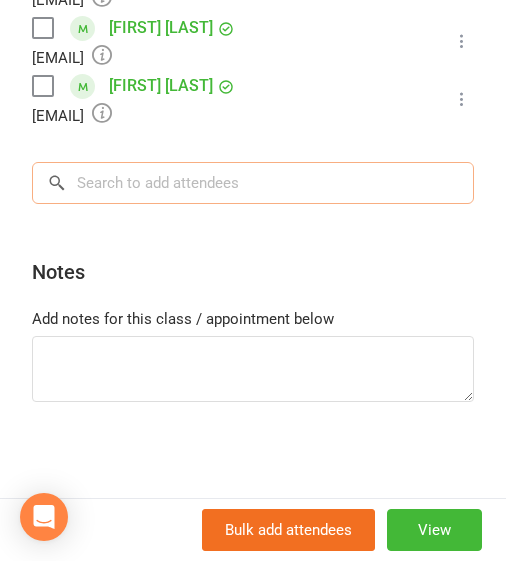 click at bounding box center [253, 183] 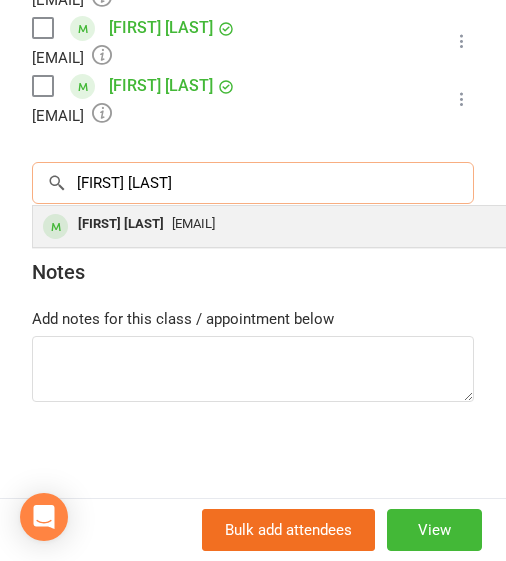 type on "[FIRST] [LAST]" 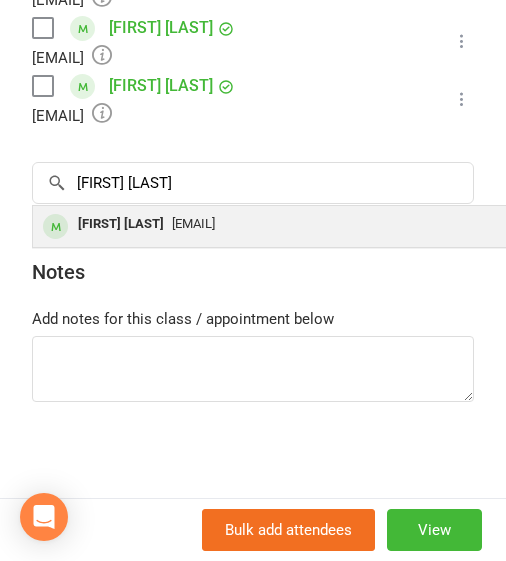 click on "[FIRST] [LAST]" at bounding box center (121, 224) 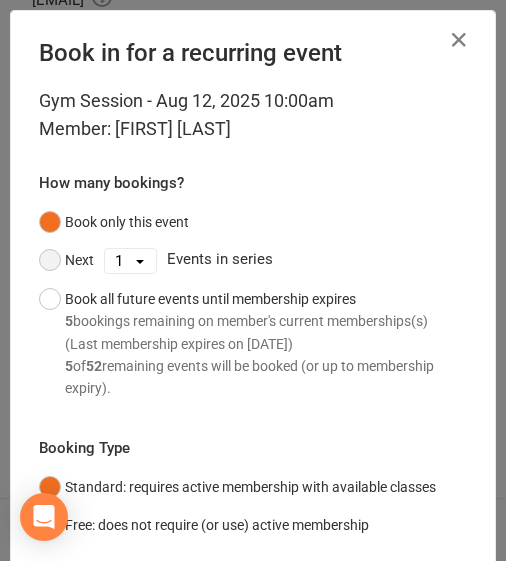click on "Next" at bounding box center (66, 260) 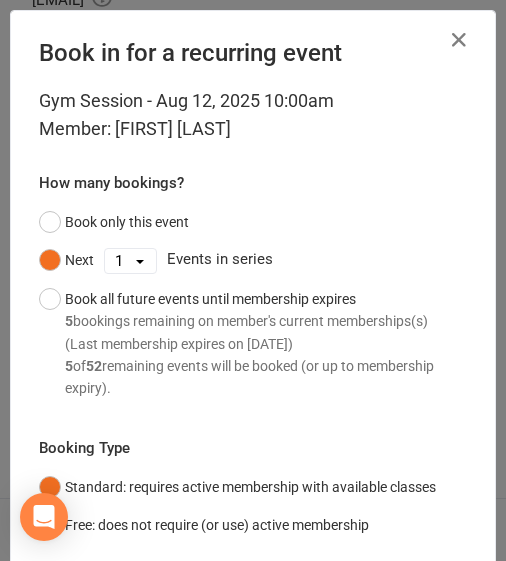 click on "1 2 3 4 5 6 7 8 9 10 11 12 13 14 15 16 17 18 19 20 21 22 23 24 25 26 27 28 29 30 31 32 33 34 35 36 37 38 39 40 41 42 43 44 45 46 47 48 49 50 51 52" at bounding box center (130, 261) 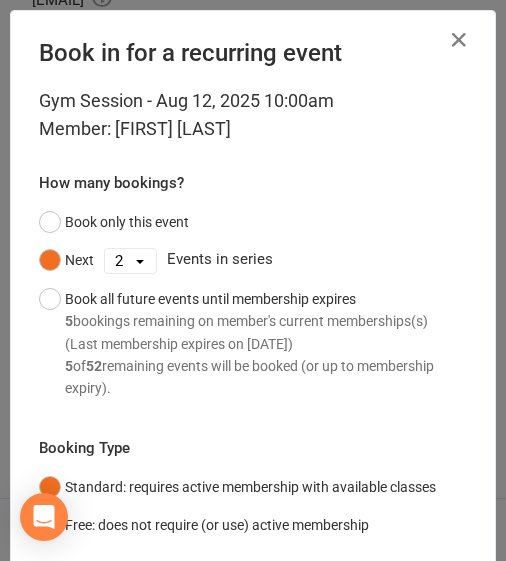 click on "1 2 3 4 5 6 7 8 9 10 11 12 13 14 15 16 17 18 19 20 21 22 23 24 25 26 27 28 29 30 31 32 33 34 35 36 37 38 39 40 41 42 43 44 45 46 47 48 49 50 51 52" at bounding box center [130, 261] 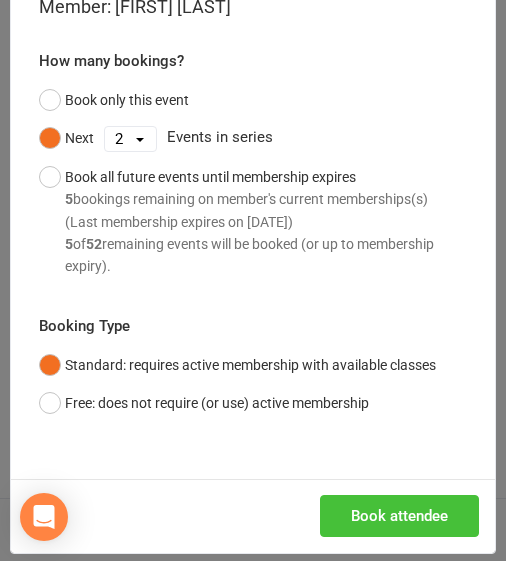 click on "Book attendee" at bounding box center (399, 516) 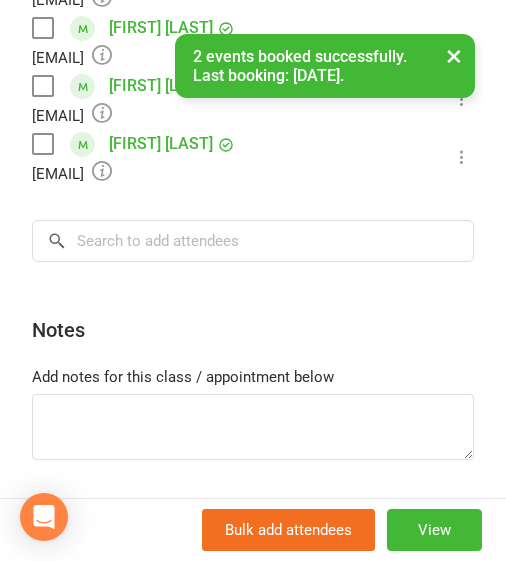 scroll, scrollTop: 0, scrollLeft: 0, axis: both 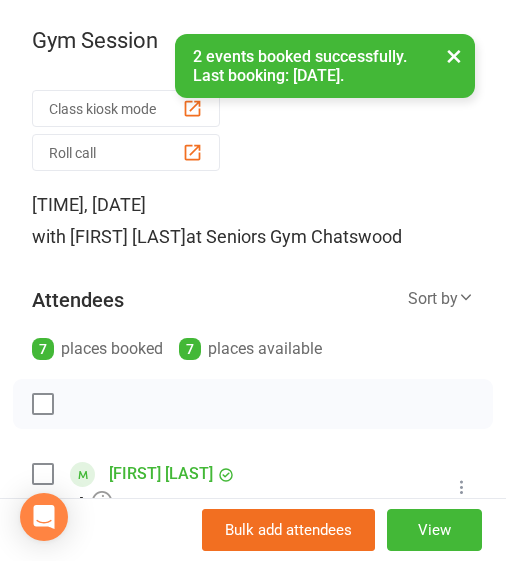 click on "×" at bounding box center (454, 55) 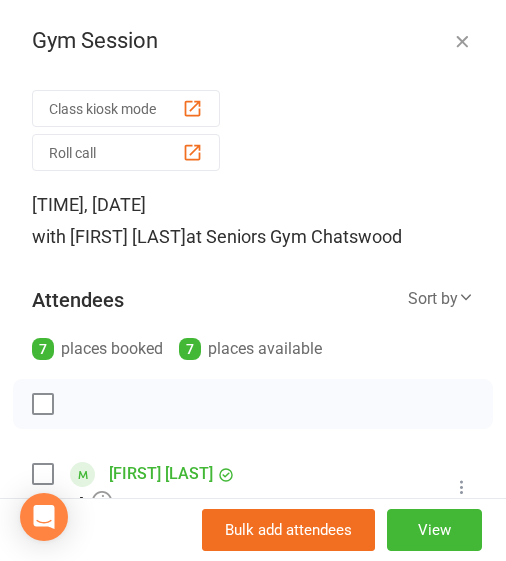 click at bounding box center [462, 41] 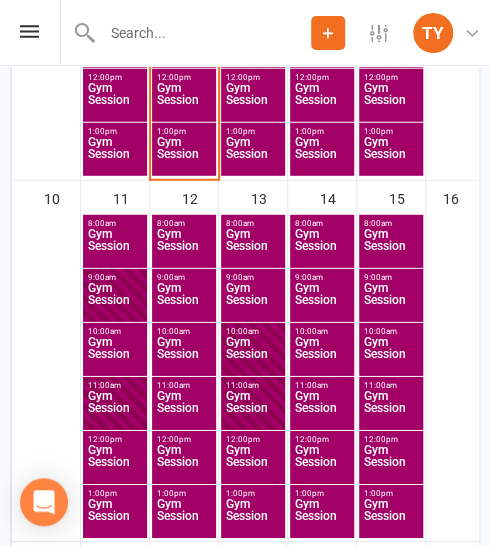 click on "Gym Session" at bounding box center [322, 354] 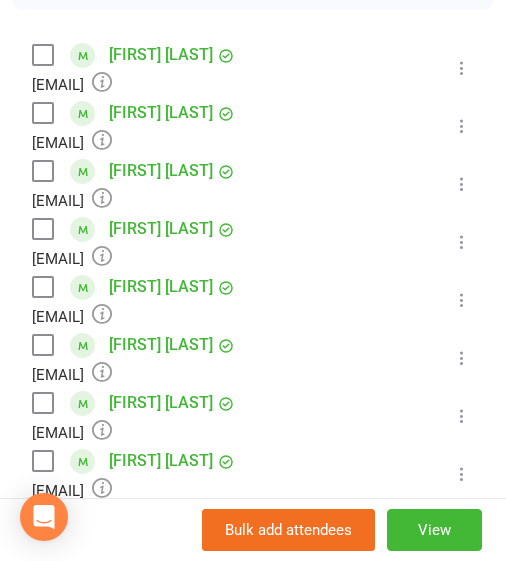 scroll, scrollTop: 1026, scrollLeft: 0, axis: vertical 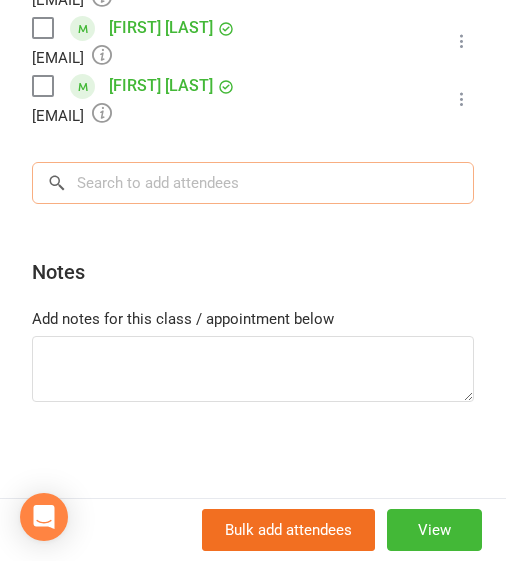 click at bounding box center [253, 183] 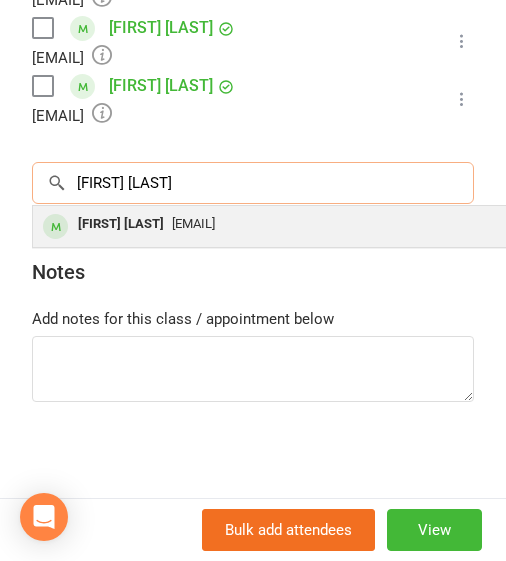 type on "[FIRST] [LAST]" 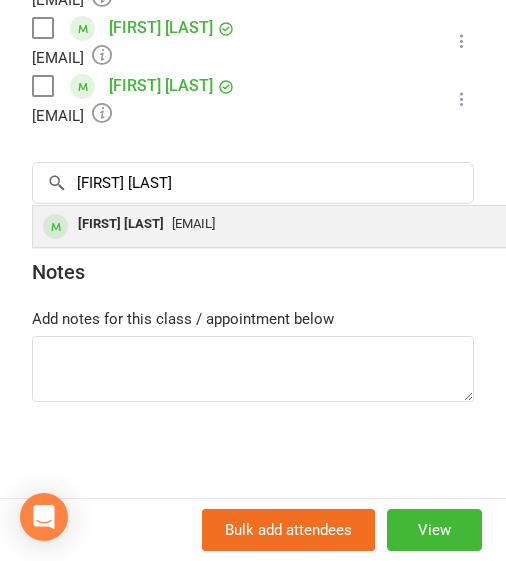 click on "[FIRST] [LAST]" at bounding box center [121, 224] 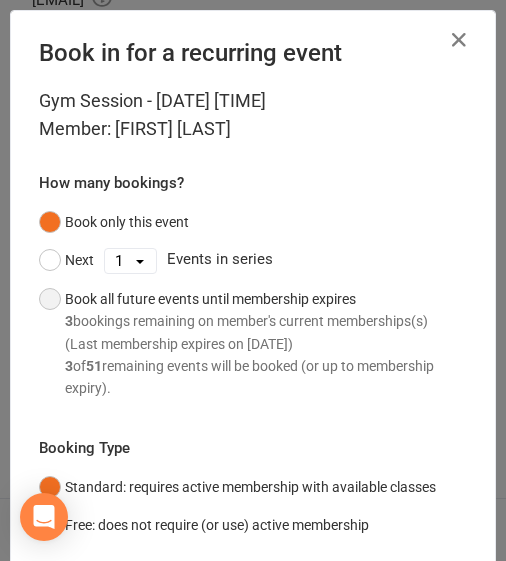 click on "Book all future events until membership expires 3  bookings remaining on member's current memberships(s) (Last membership expires on [DATE]) 3  of  51  remaining events will be booked (or up to membership expiry)." at bounding box center (253, 344) 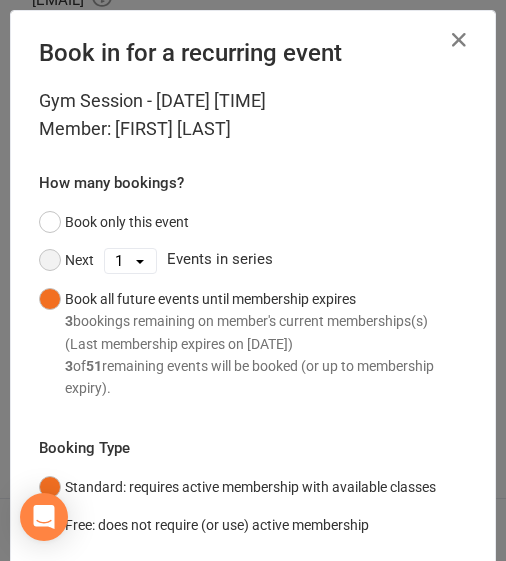 click on "Next" at bounding box center [66, 260] 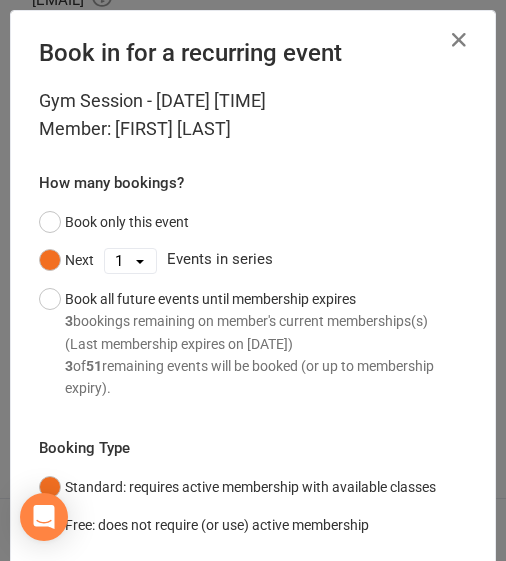 click on "1 2 3 4 5 6 7 8 9 10 11 12 13 14 15 16 17 18 19 20 21 22 23 24 25 26 27 28 29 30 31 32 33 34 35 36 37 38 39 40 41 42 43 44 45 46 47 48 49 50 51" at bounding box center (130, 261) 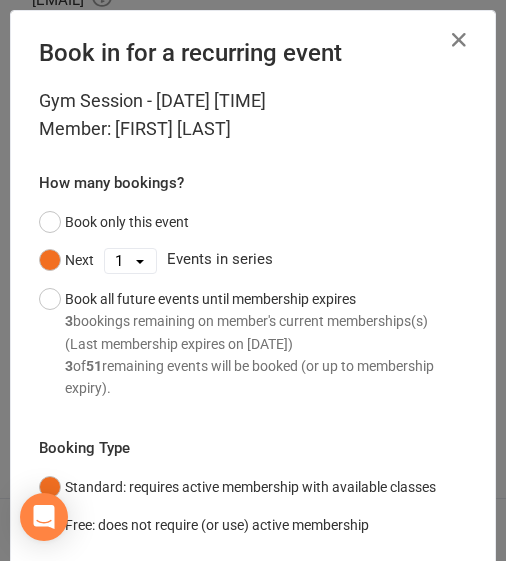 select on "1" 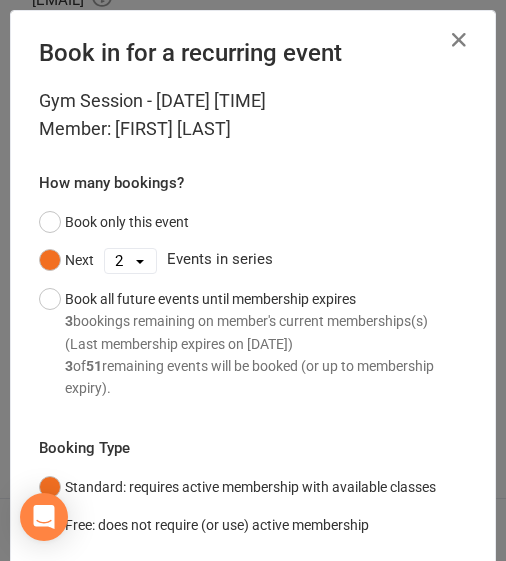 click on "1 2 3 4 5 6 7 8 9 10 11 12 13 14 15 16 17 18 19 20 21 22 23 24 25 26 27 28 29 30 31 32 33 34 35 36 37 38 39 40 41 42 43 44 45 46 47 48 49 50 51" at bounding box center (130, 261) 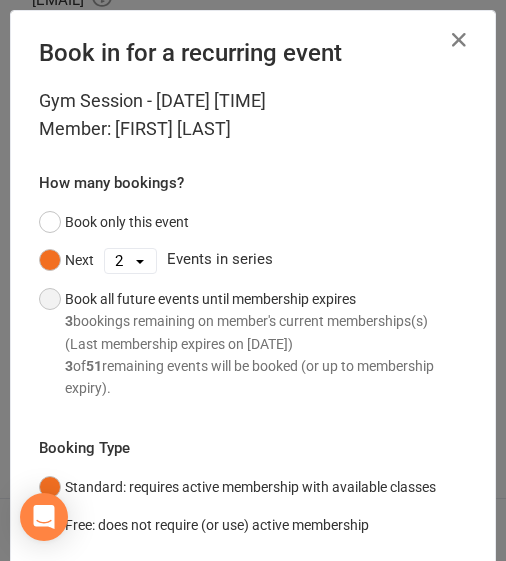 scroll, scrollTop: 122, scrollLeft: 0, axis: vertical 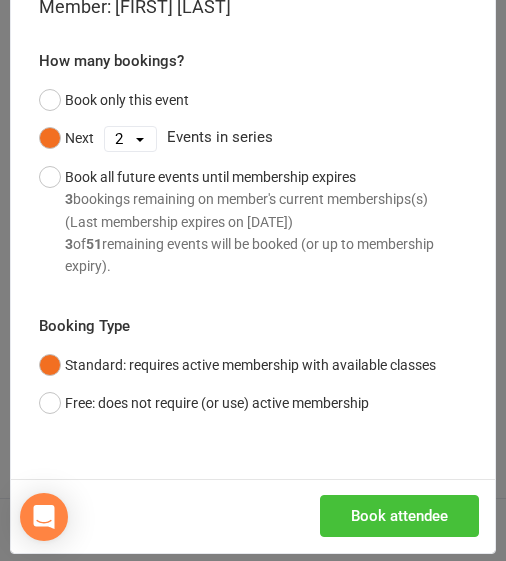 click on "Book attendee" at bounding box center [399, 516] 